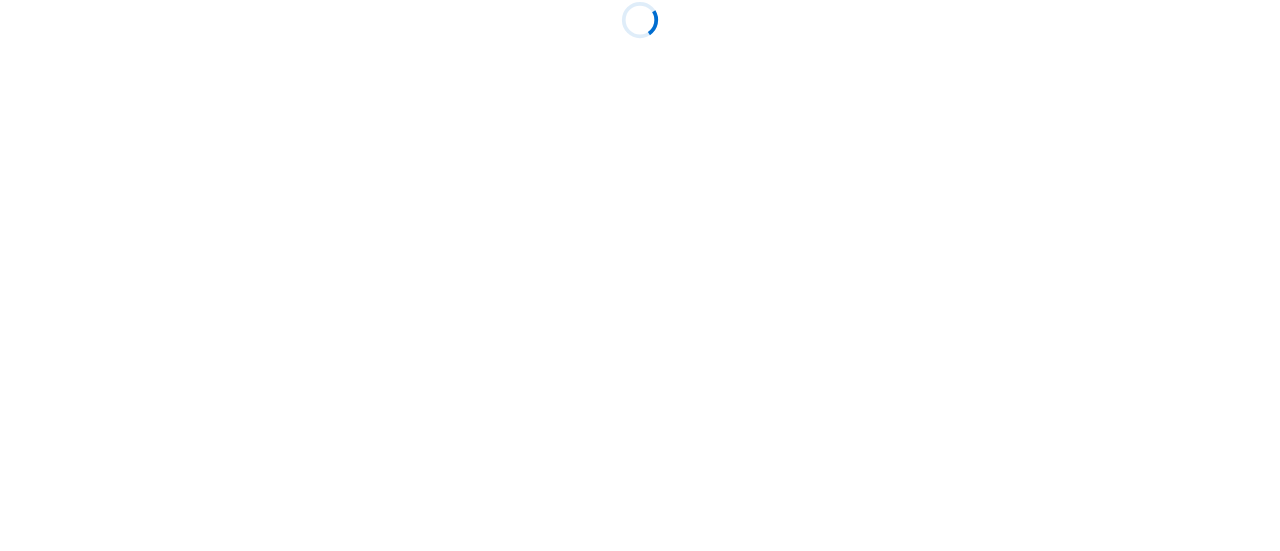 scroll, scrollTop: 0, scrollLeft: 0, axis: both 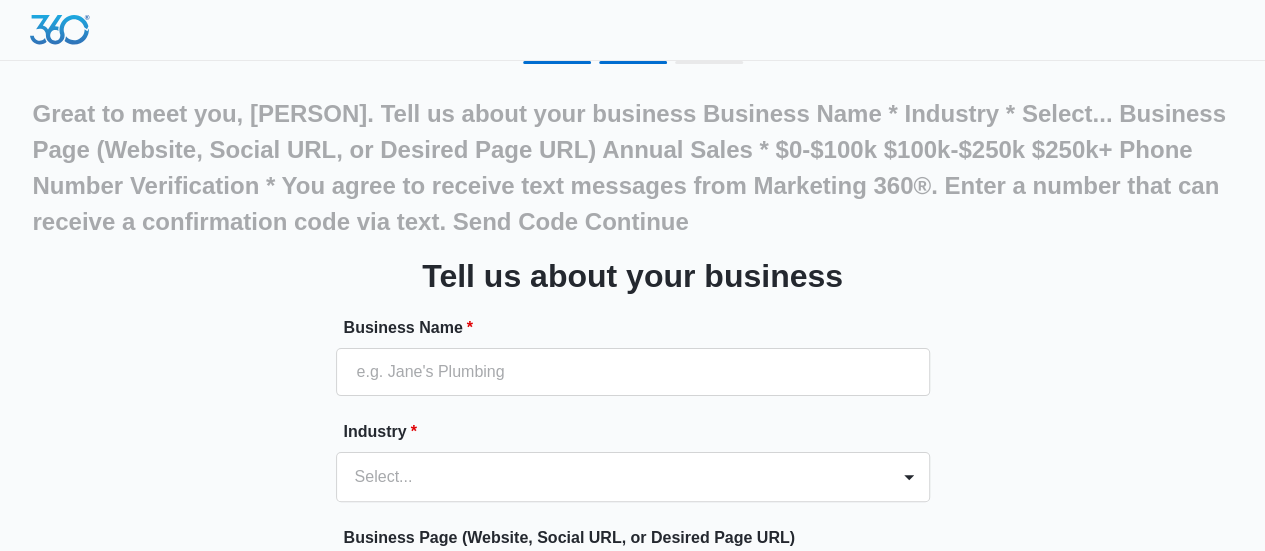 click on "Great to meet you, [PERSON]. Tell us about your business Business Name * Industry * Select... Business Page (Website, Social URL, or Desired Page URL) Annual Sales * $0-$100k $100k-$250k $250k+ Phone Number Verification * You agree to receive text messages from Marketing 360®. Enter a number that can receive a confirmation code via text. Send Code Continue" at bounding box center (633, 520) 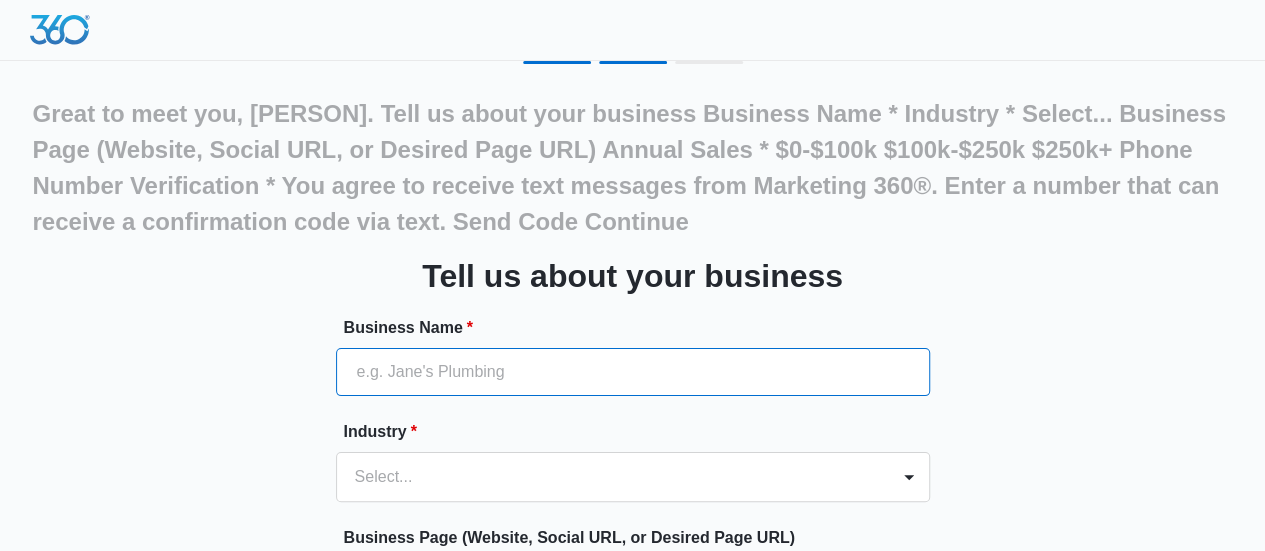 click on "Business Name *" at bounding box center (633, 372) 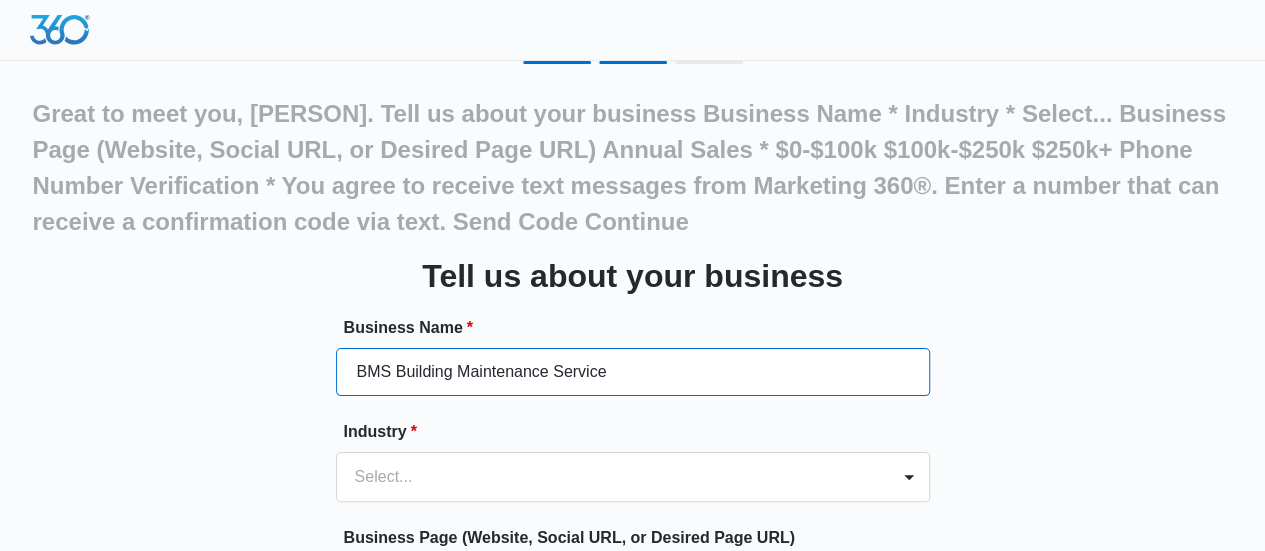 type on "BMS Building Maintenance Service" 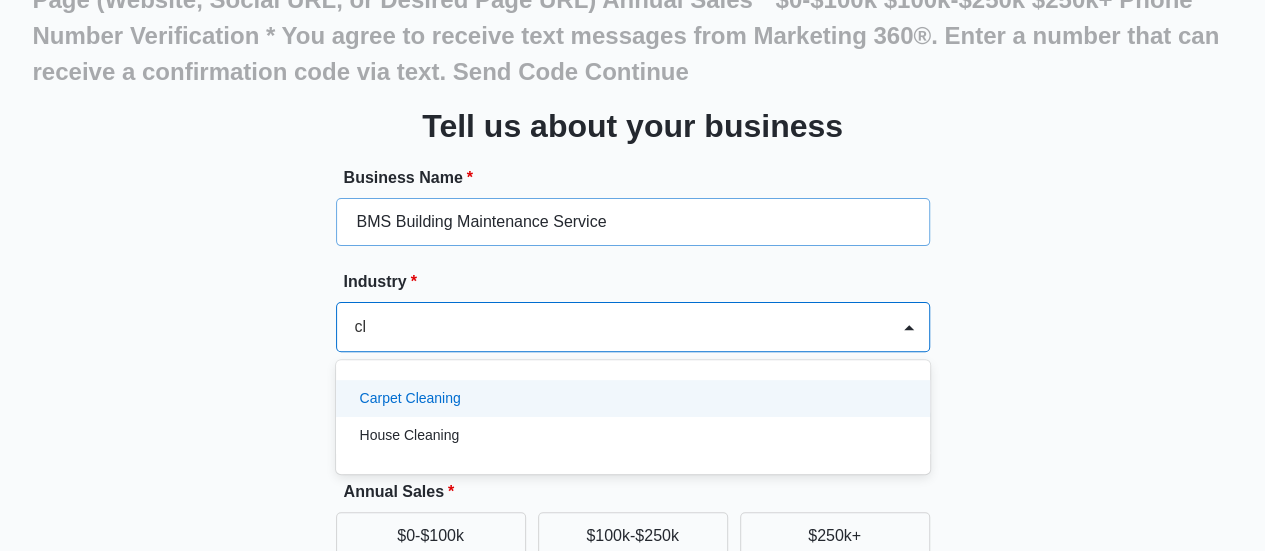 scroll, scrollTop: 164, scrollLeft: 0, axis: vertical 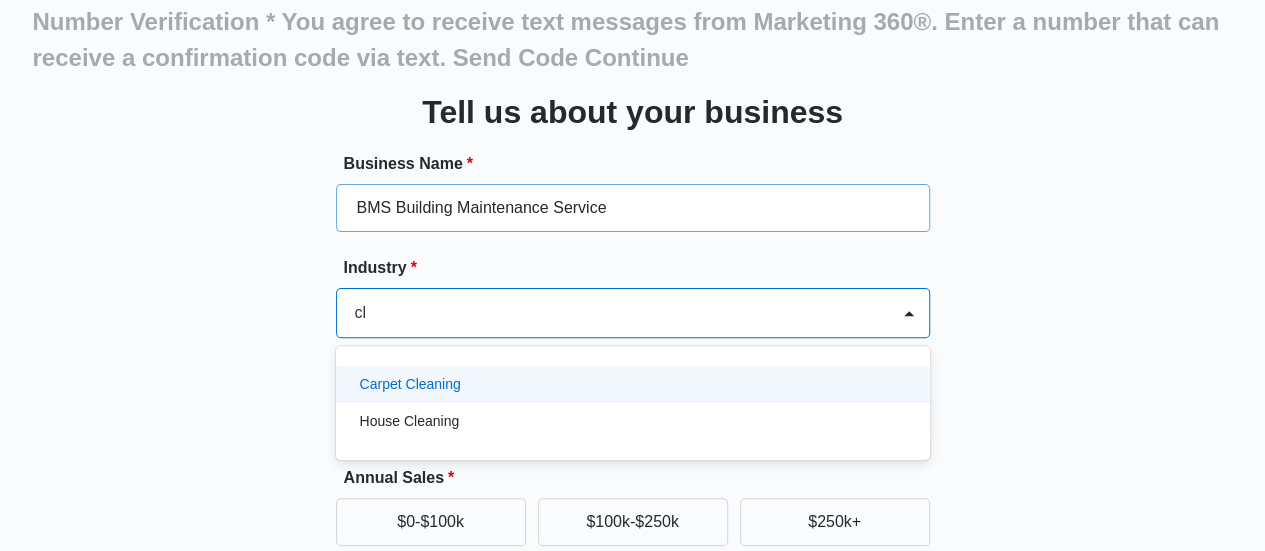 type on "c" 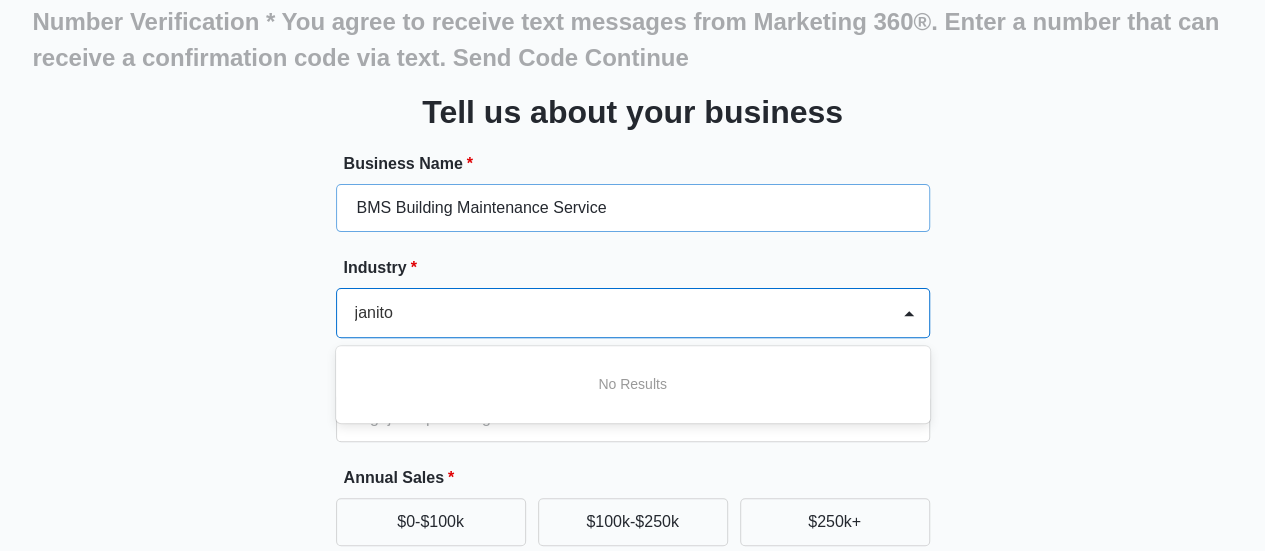 scroll, scrollTop: 0, scrollLeft: 0, axis: both 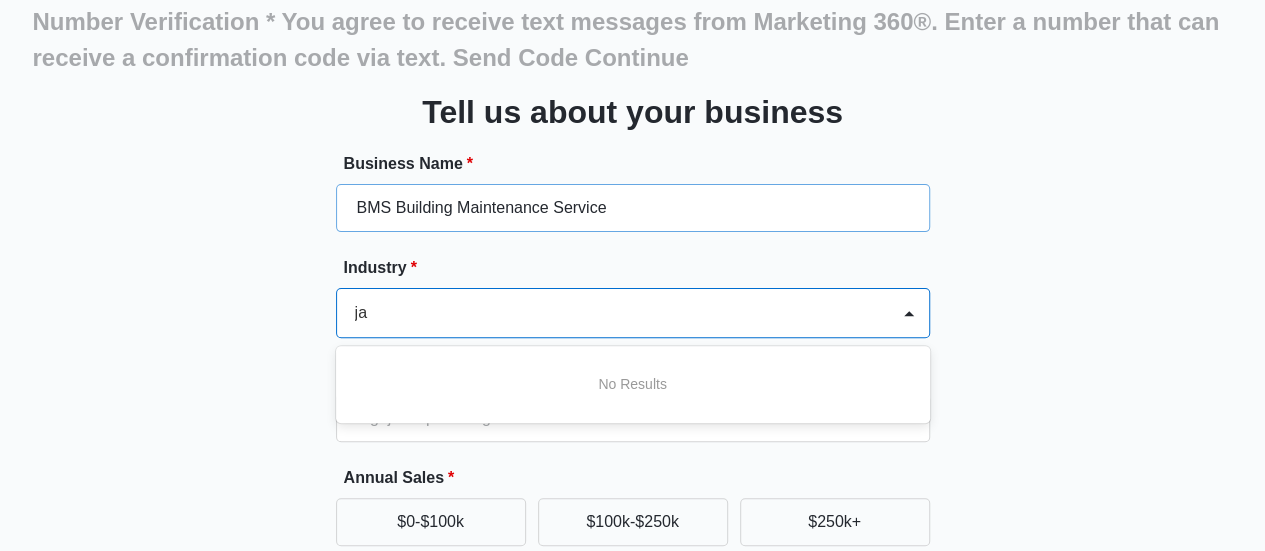 type on "j" 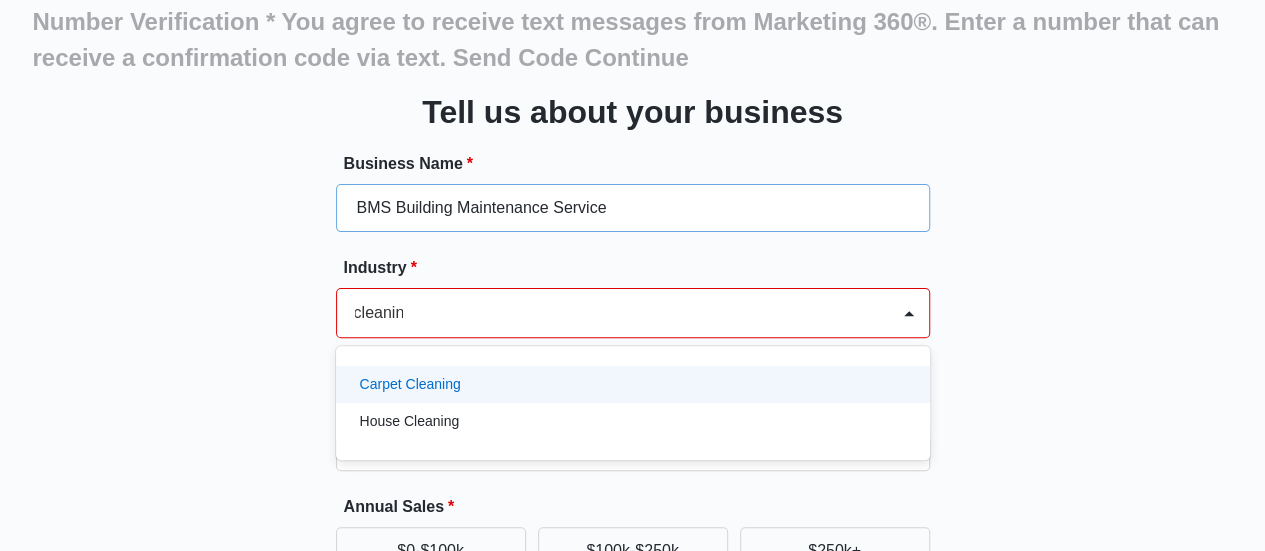type on "cleaning" 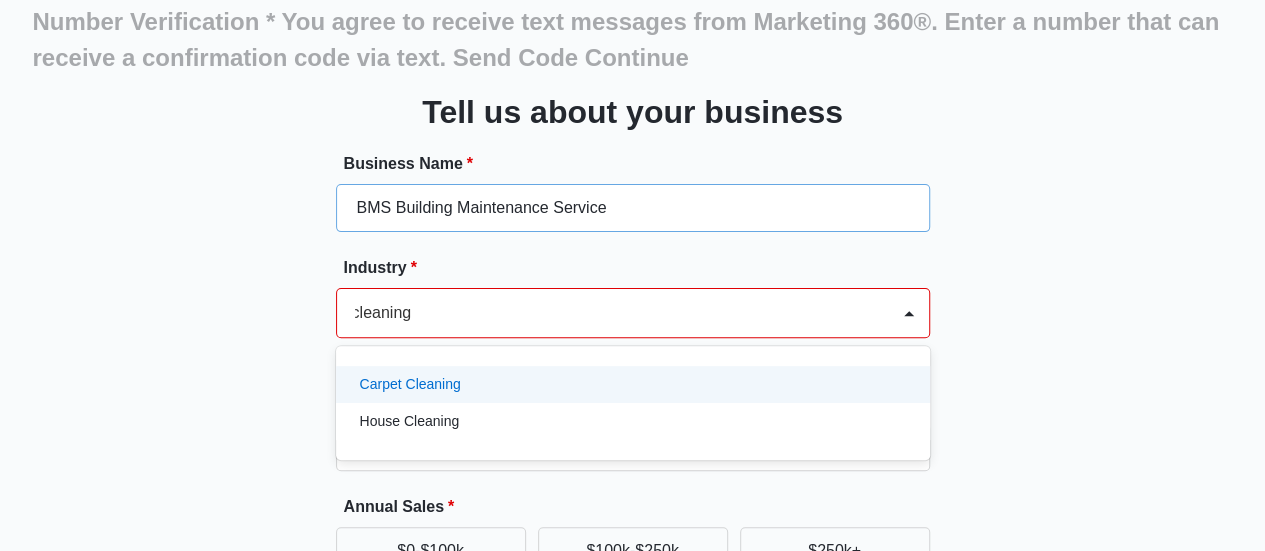 click on "Carpet Cleaning" at bounding box center [631, 384] 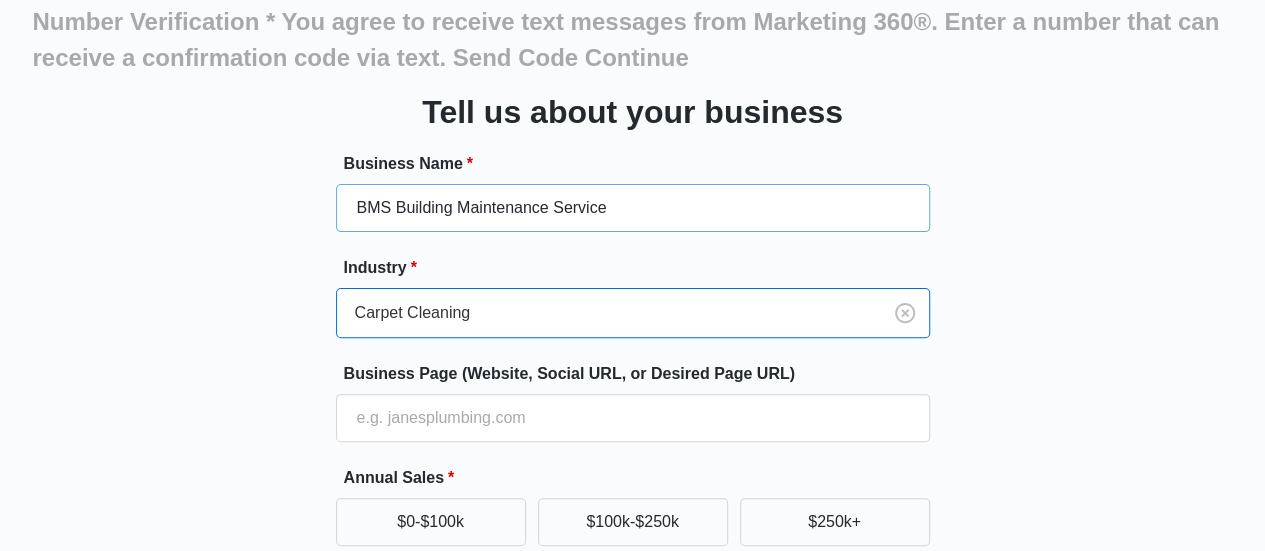 scroll, scrollTop: 0, scrollLeft: 0, axis: both 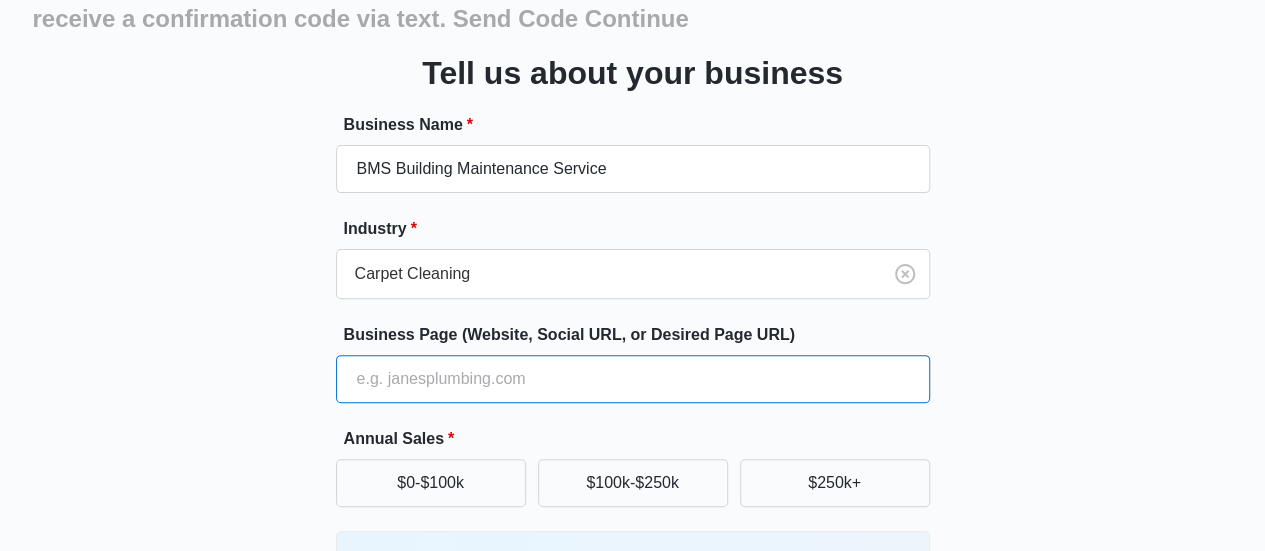 click on "Business Page (Website, Social URL, or Desired Page URL)" at bounding box center [633, 379] 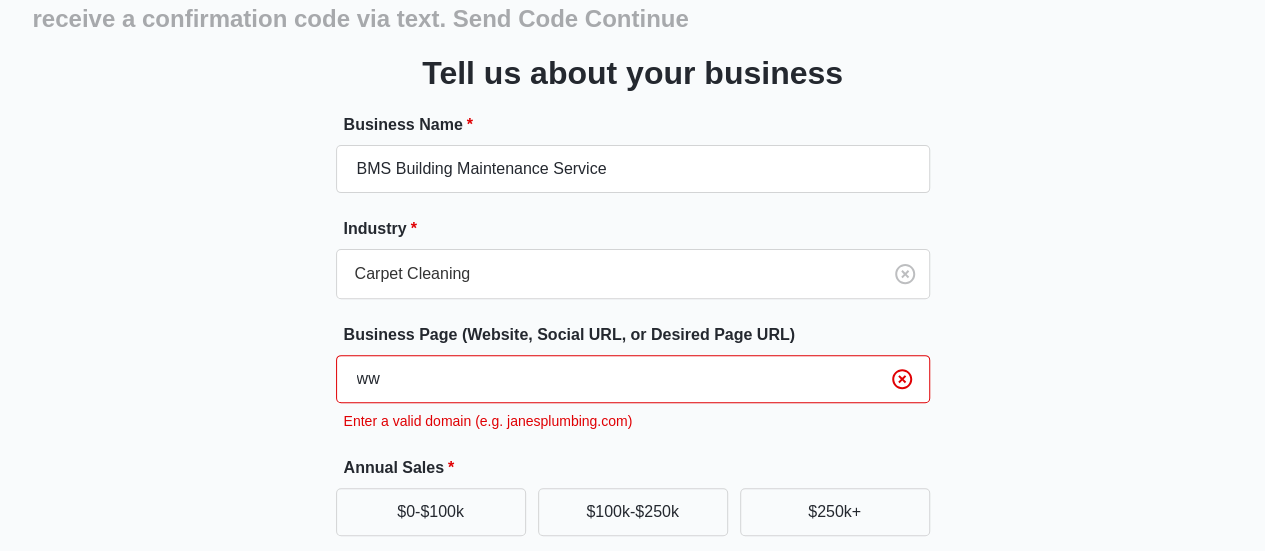 type on "w" 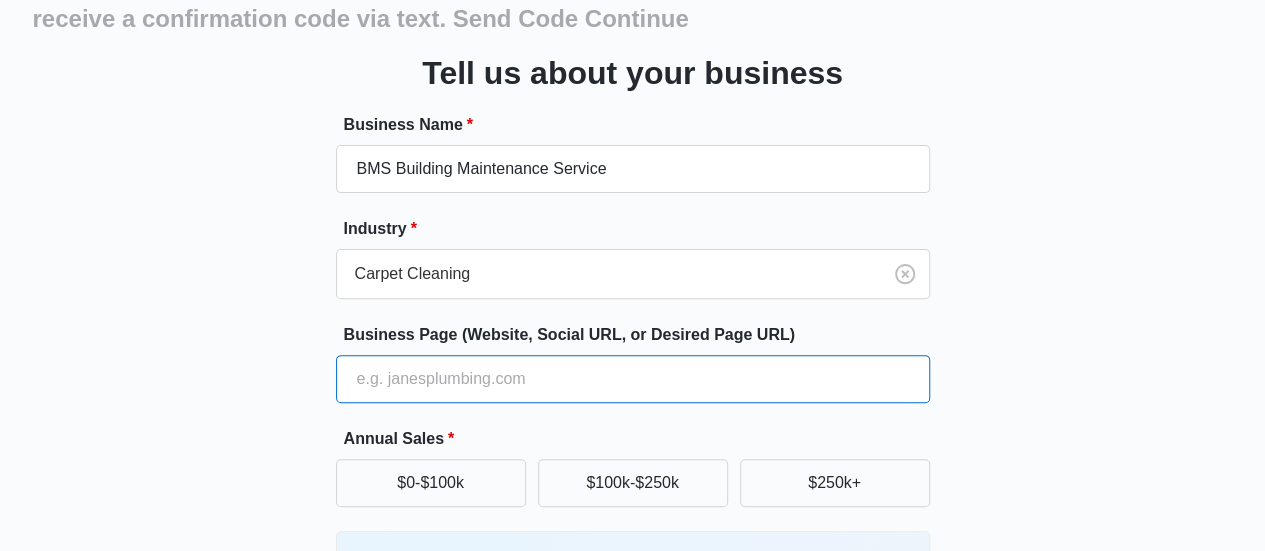 paste on "https://bmsbuildingservice.com/" 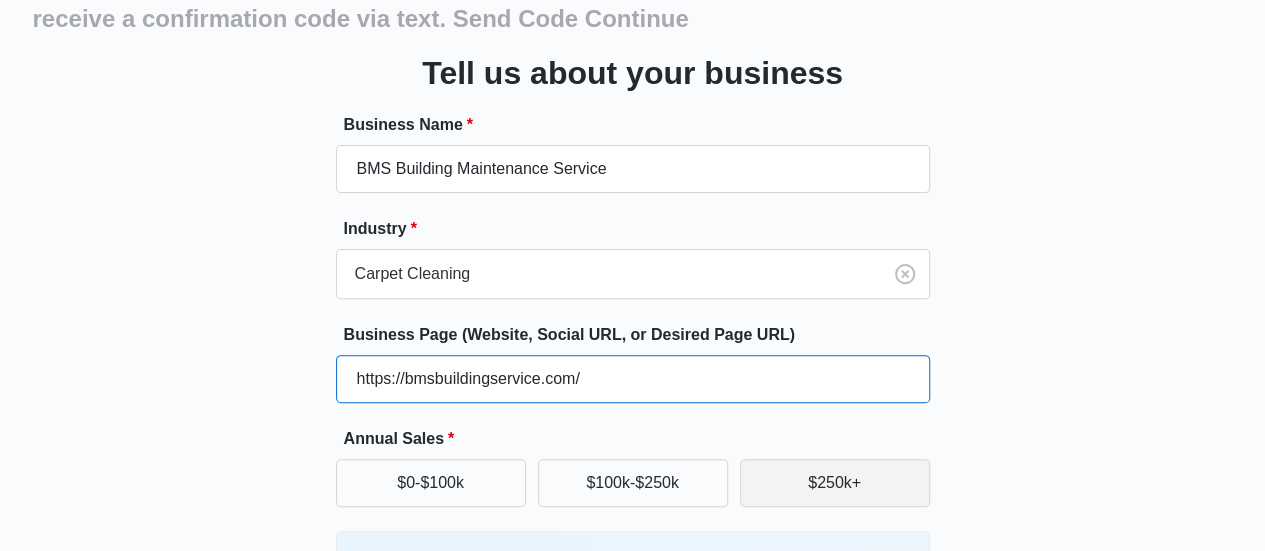 type on "https://bmsbuildingservice.com/" 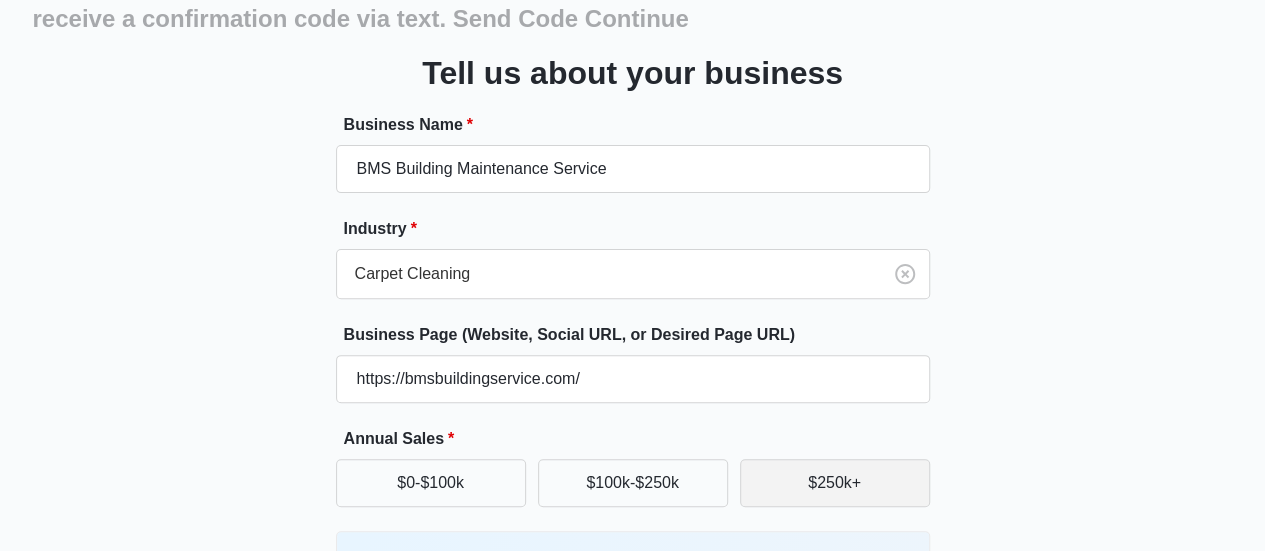 click on "$250k+" at bounding box center (835, 483) 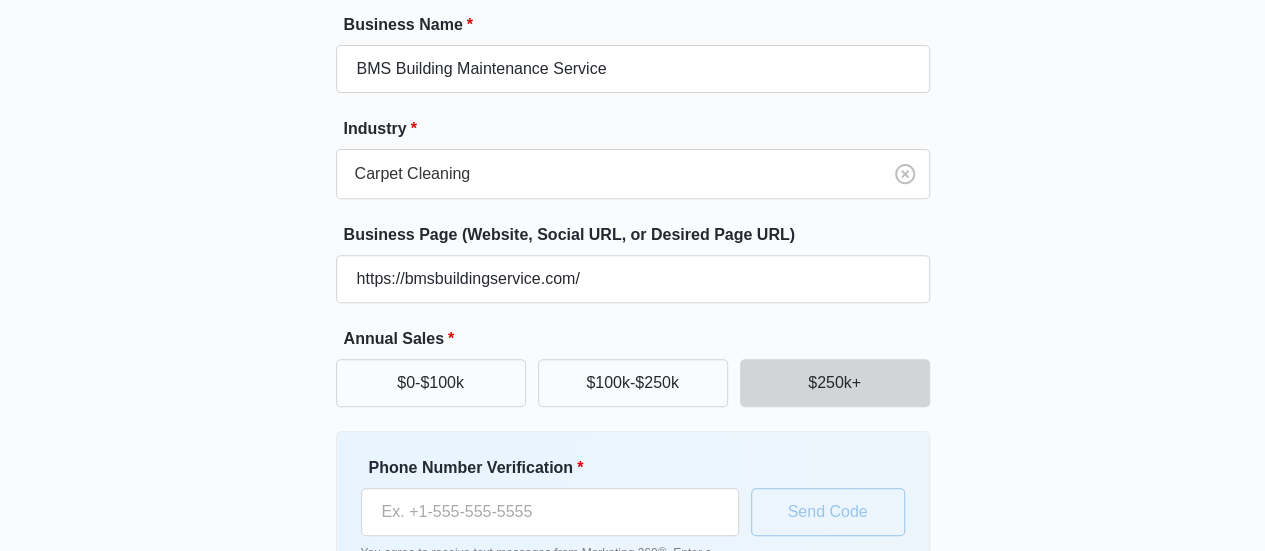 scroll, scrollTop: 343, scrollLeft: 0, axis: vertical 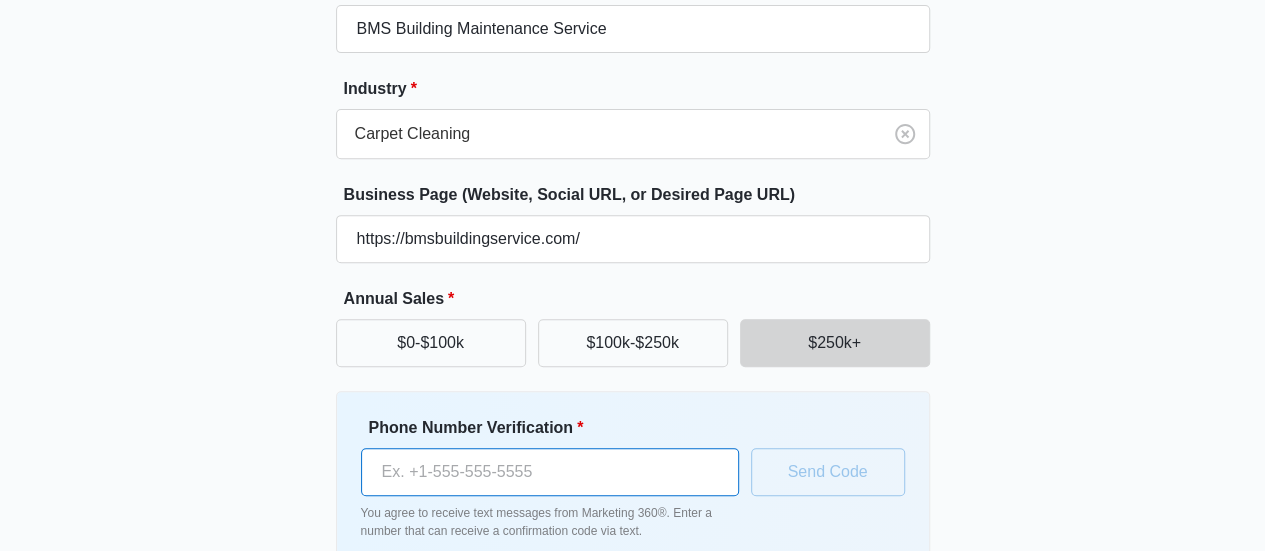 click on "Phone Number Verification *" at bounding box center (550, 472) 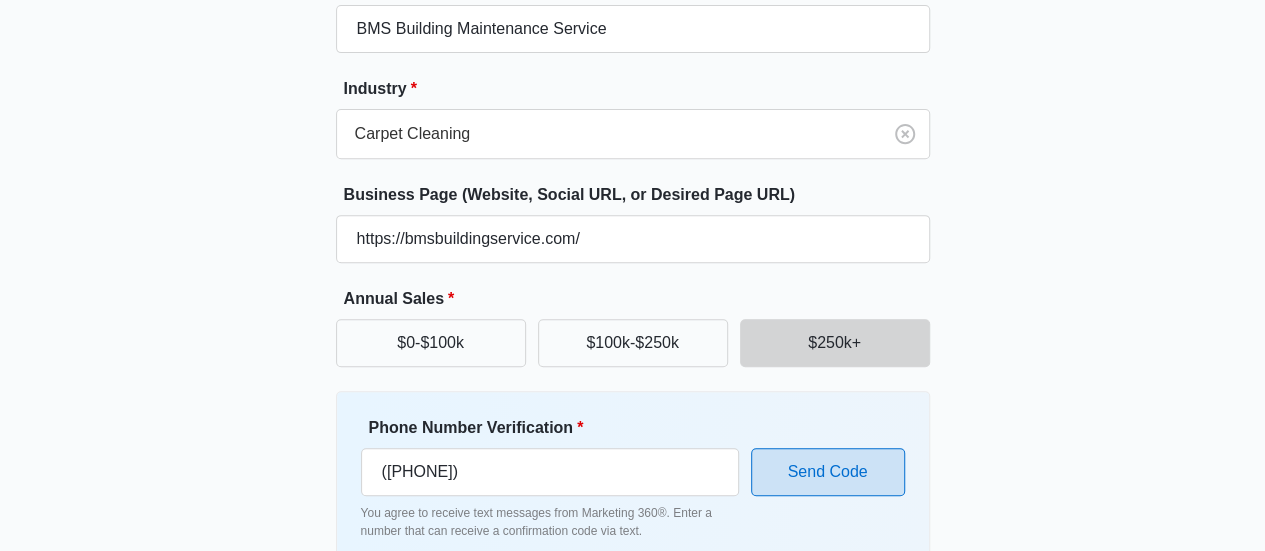 click on "Send Code" at bounding box center [828, 472] 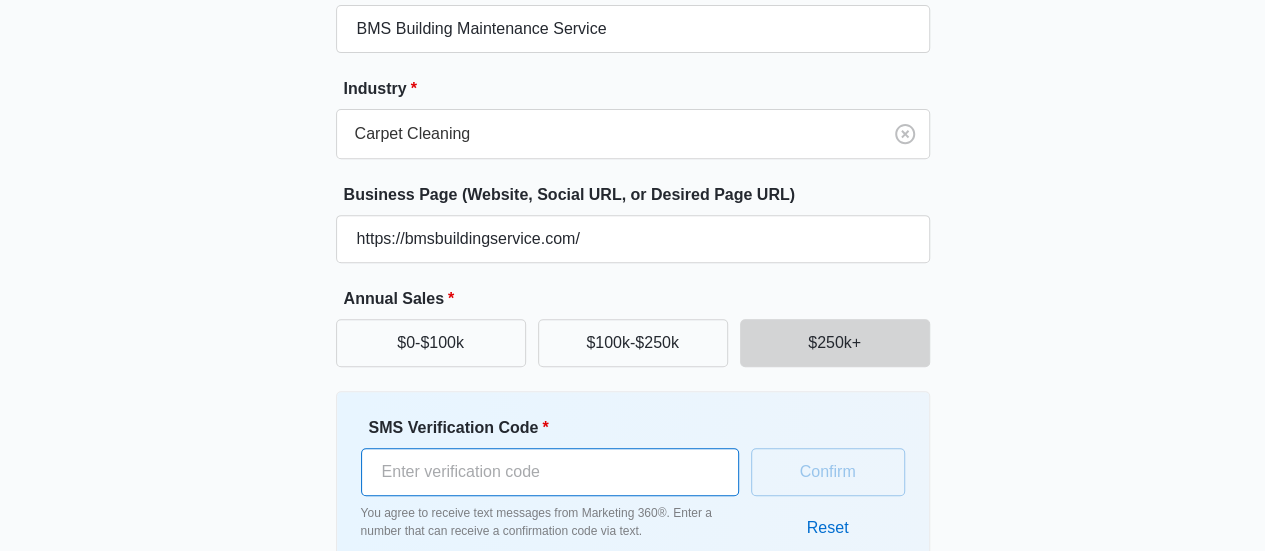 click on "SMS Verification Code *" at bounding box center [550, 472] 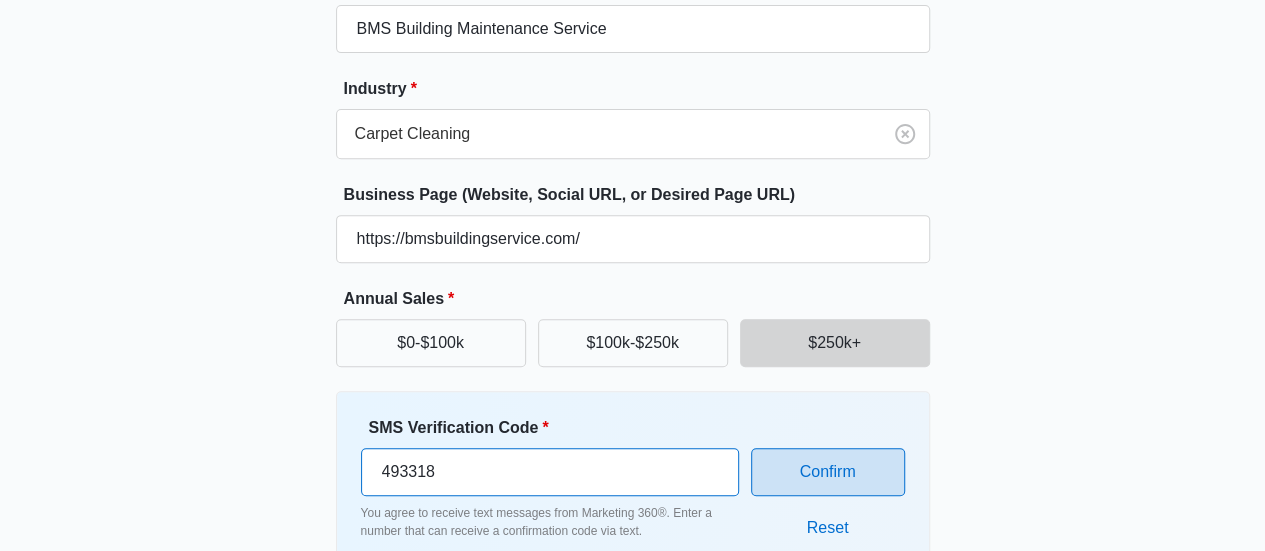 type on "493318" 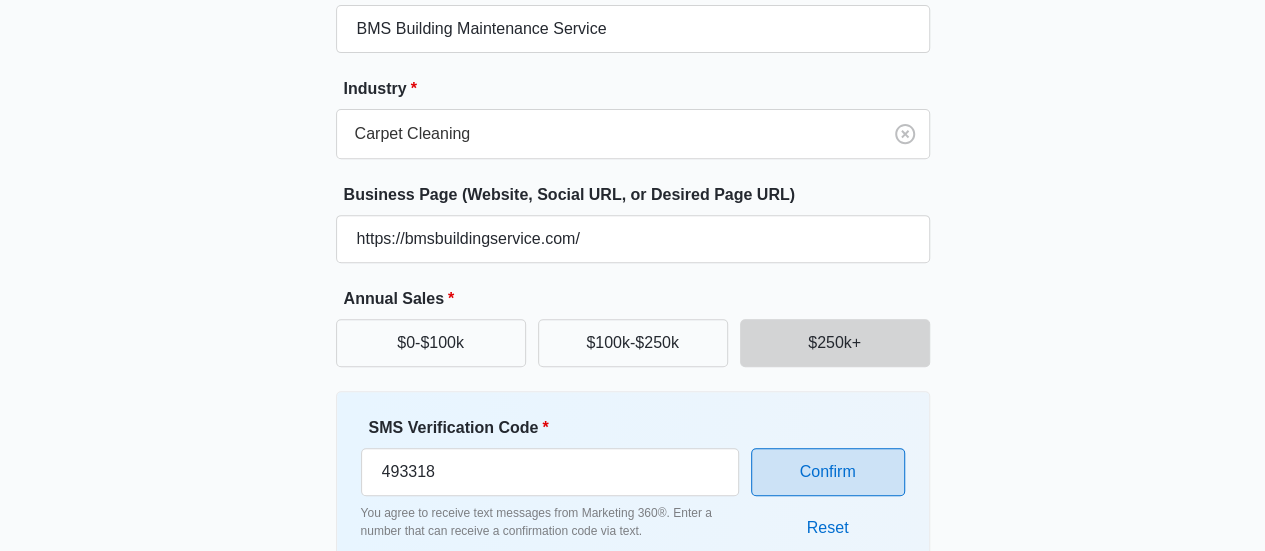 click on "Confirm" at bounding box center (828, 472) 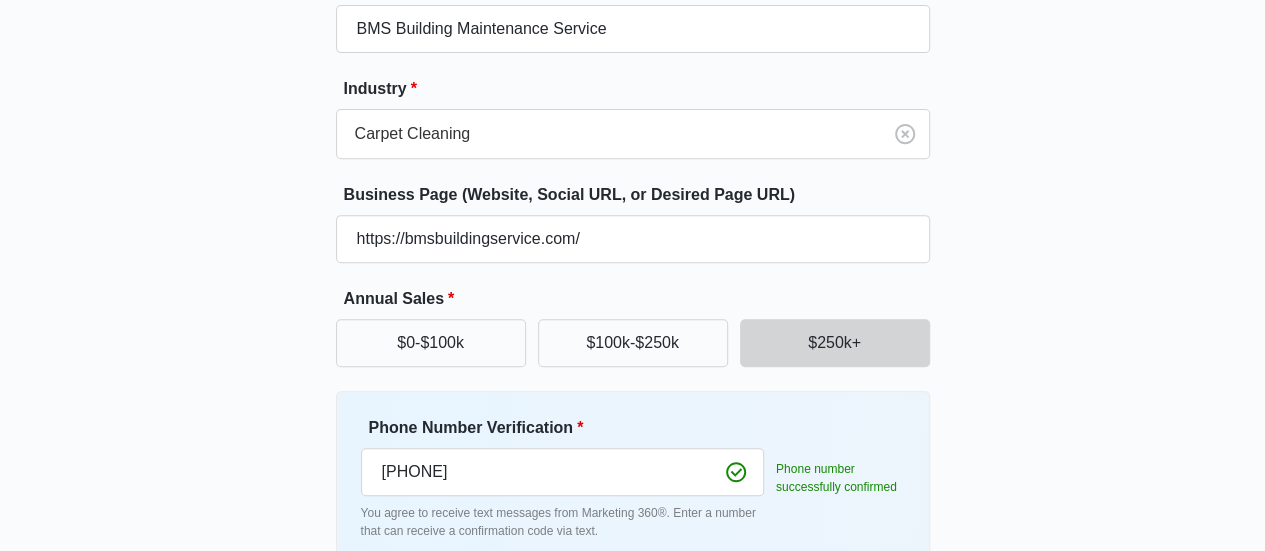 click 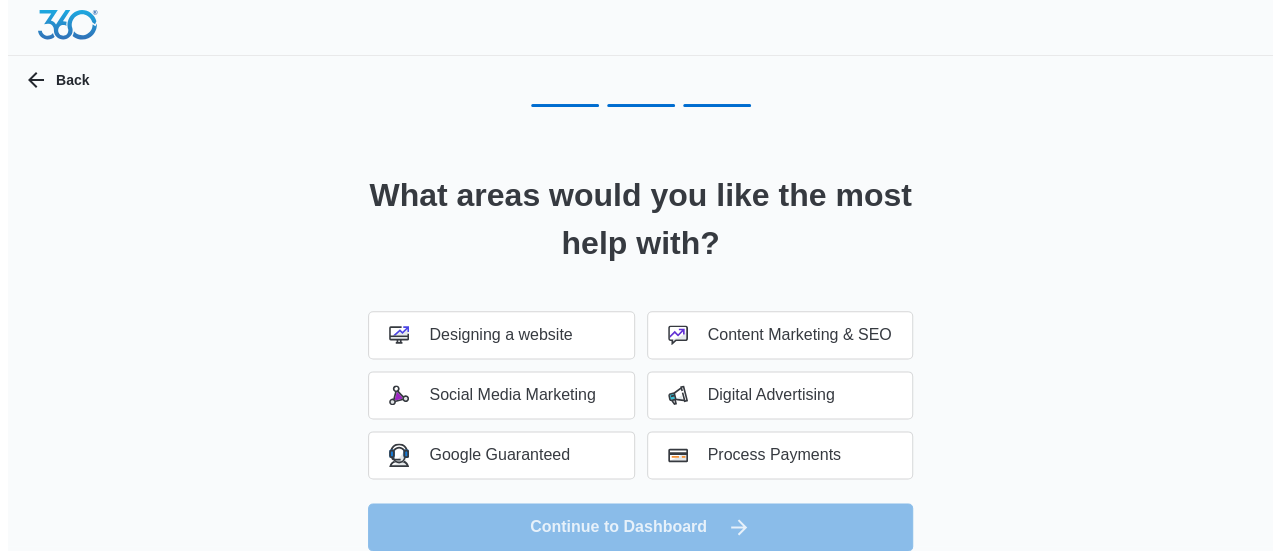 scroll, scrollTop: 0, scrollLeft: 0, axis: both 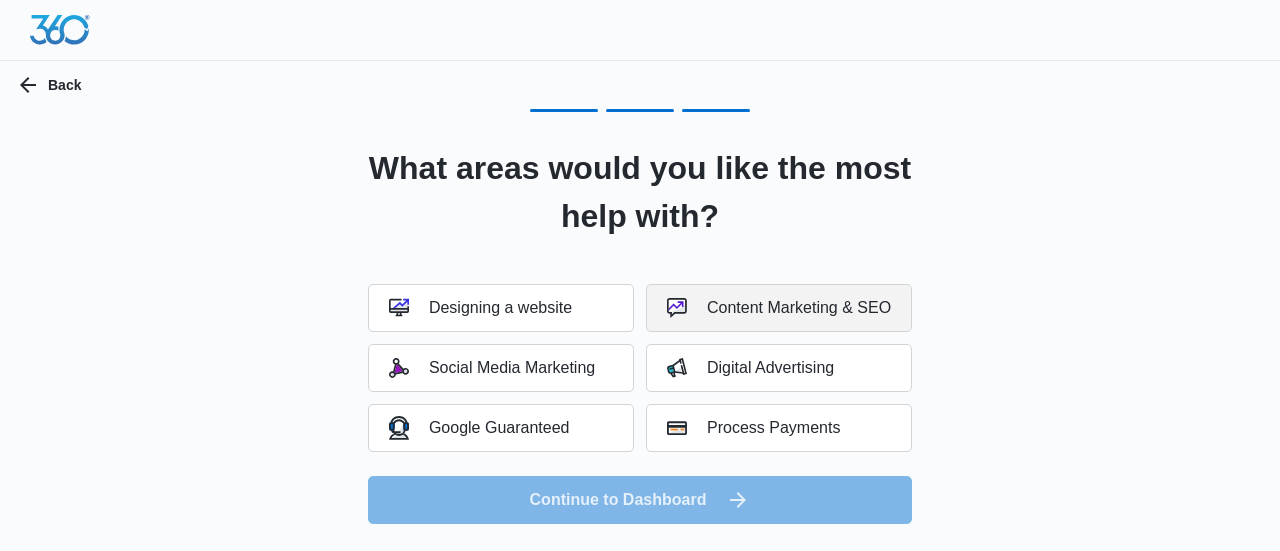 click on "Content Marketing & SEO" at bounding box center (779, 308) 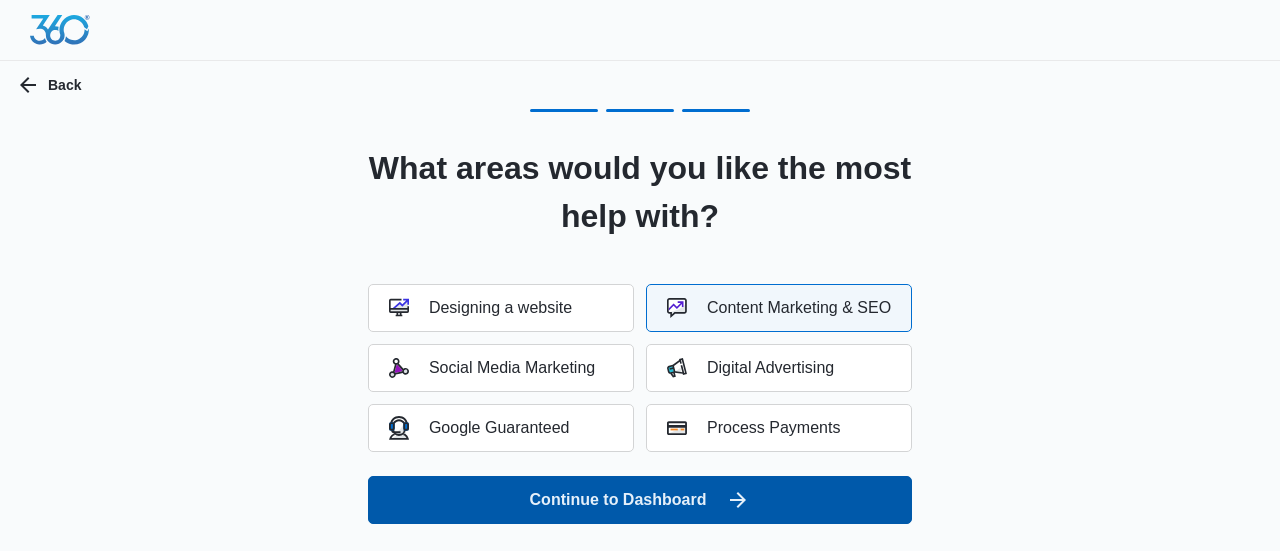 click on "Continue to Dashboard" at bounding box center (640, 500) 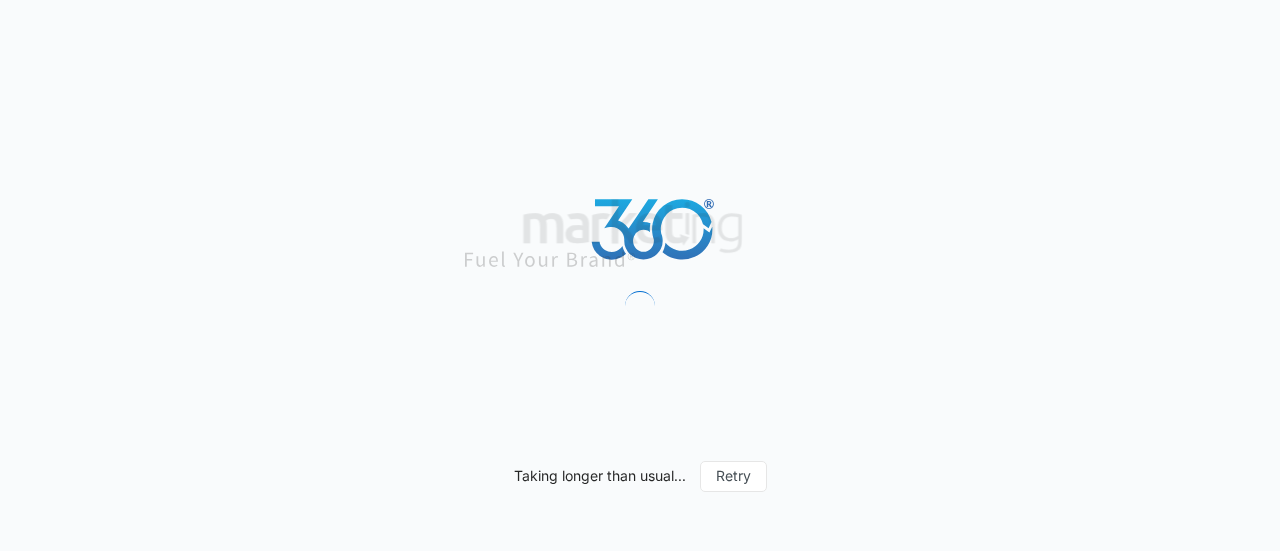 scroll, scrollTop: 0, scrollLeft: 0, axis: both 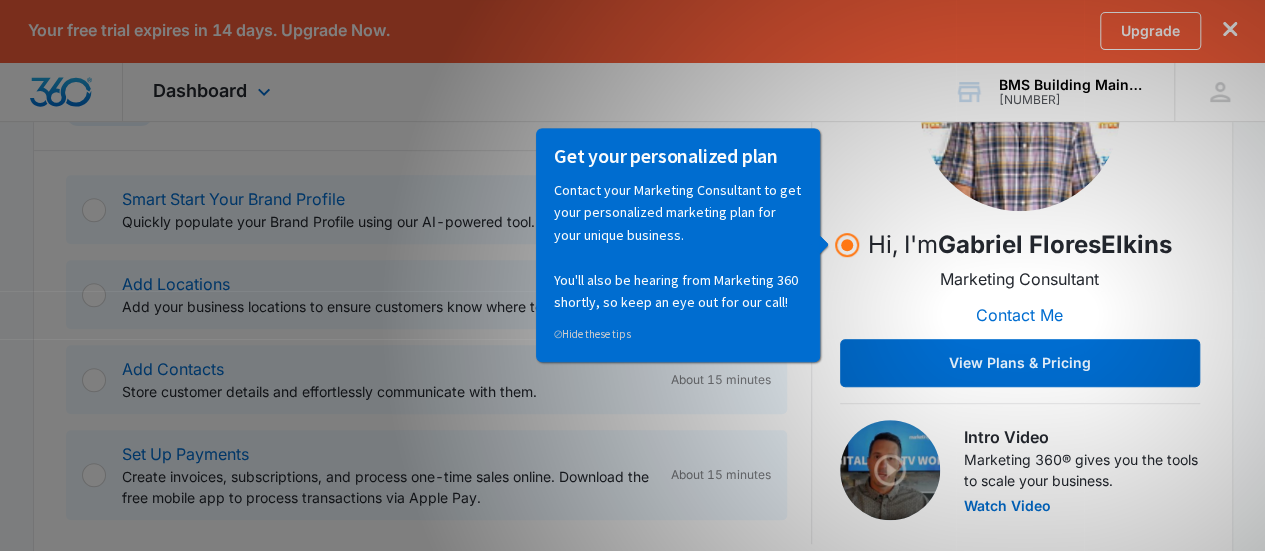 click on "Dashboard Apps Reputation Websites Forms CRM Email Shop Payments POS Ads Intelligence Brand Settings BMS Building Maintenance Service M335878 Your Accounts View All PW Penny Willimann pwillimann@bmsllc.com My Profile Notifications Support Logout Terms & Conditions   •   Privacy Policy" at bounding box center [632, 92] 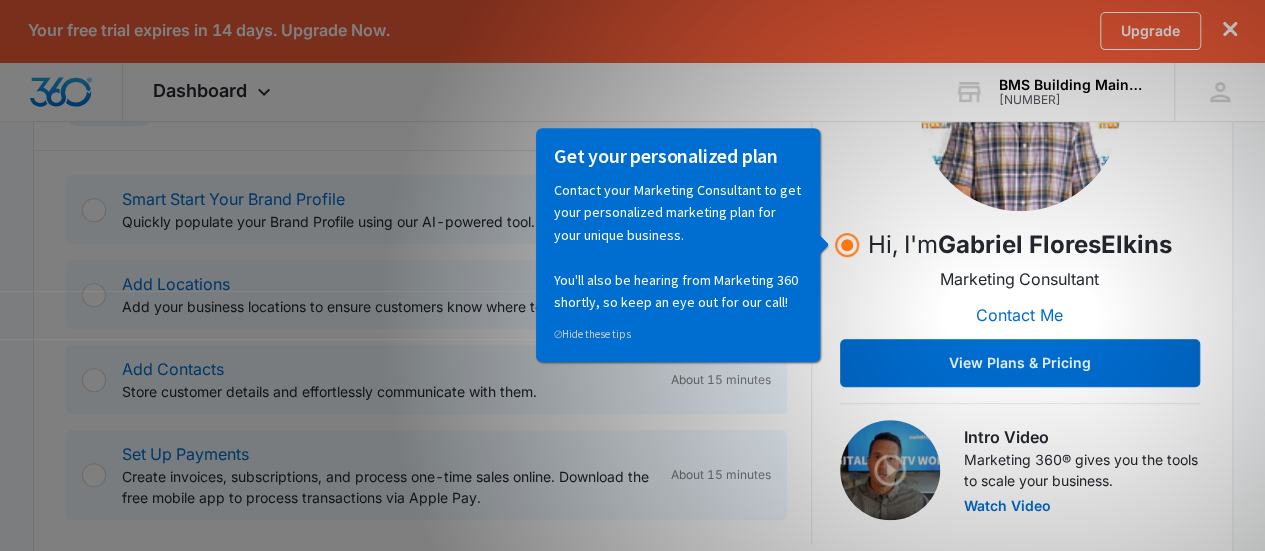 click on "Hi, I'm  Gabriel FloresElkins Marketing Consultant Contact Me View Plans & Pricing" at bounding box center (1020, 199) 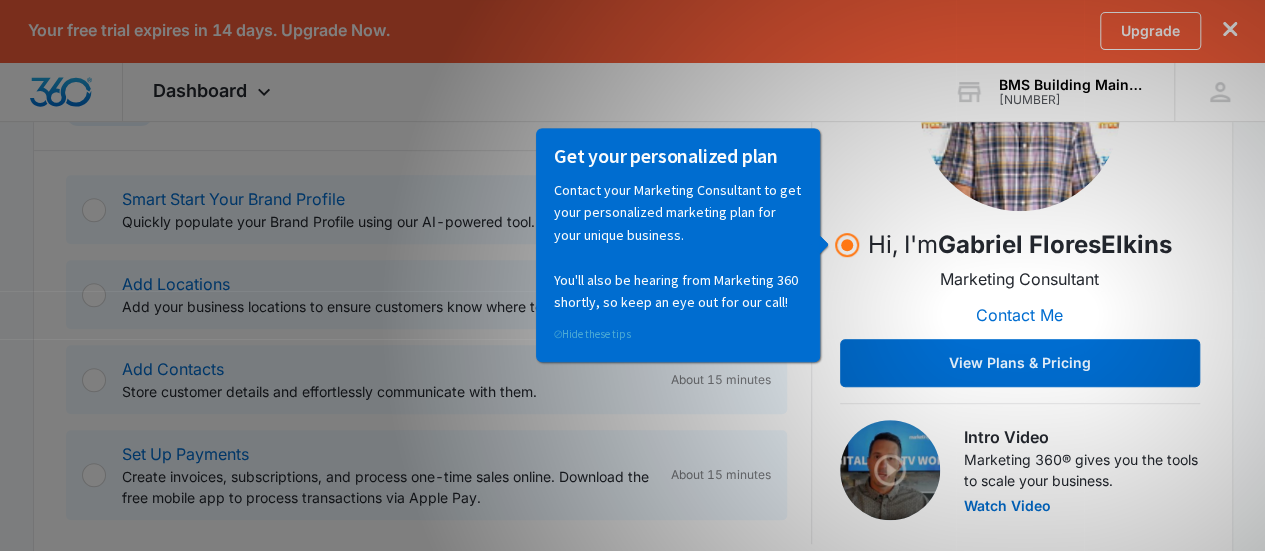 click on "⊘  Hide these tips" at bounding box center (591, 333) 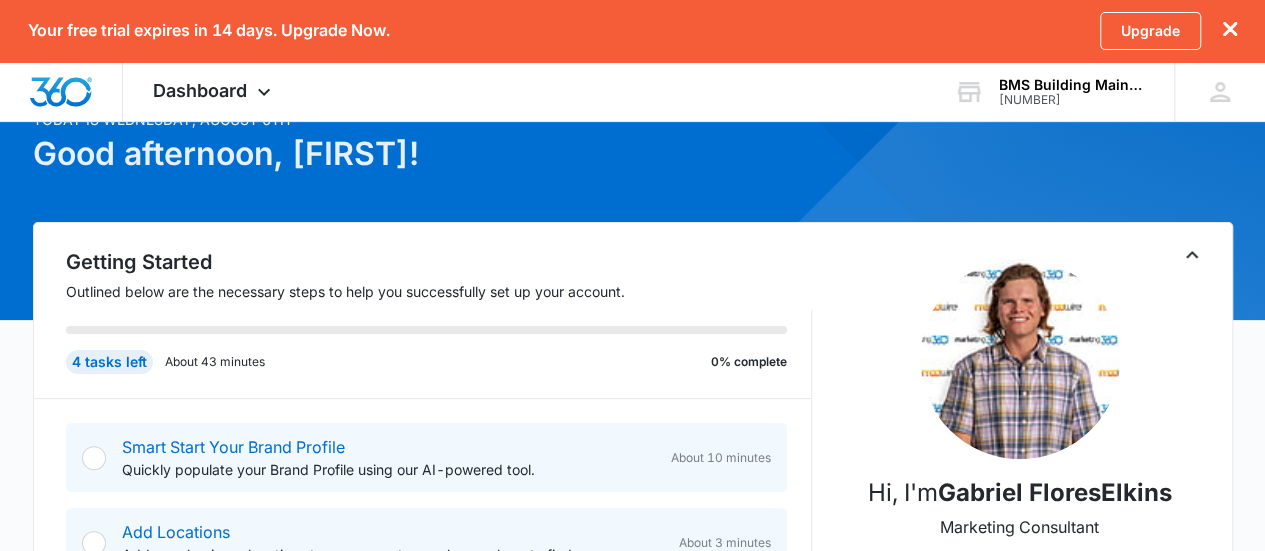 scroll, scrollTop: 0, scrollLeft: 0, axis: both 